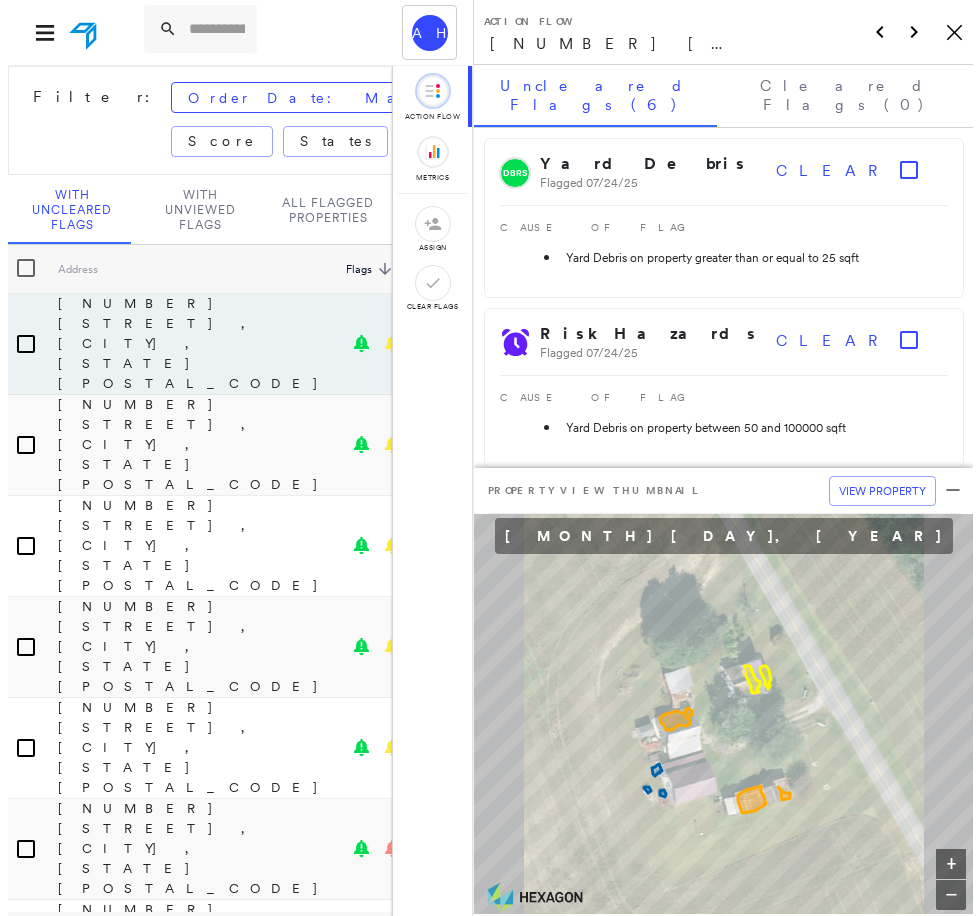 scroll, scrollTop: 0, scrollLeft: 0, axis: both 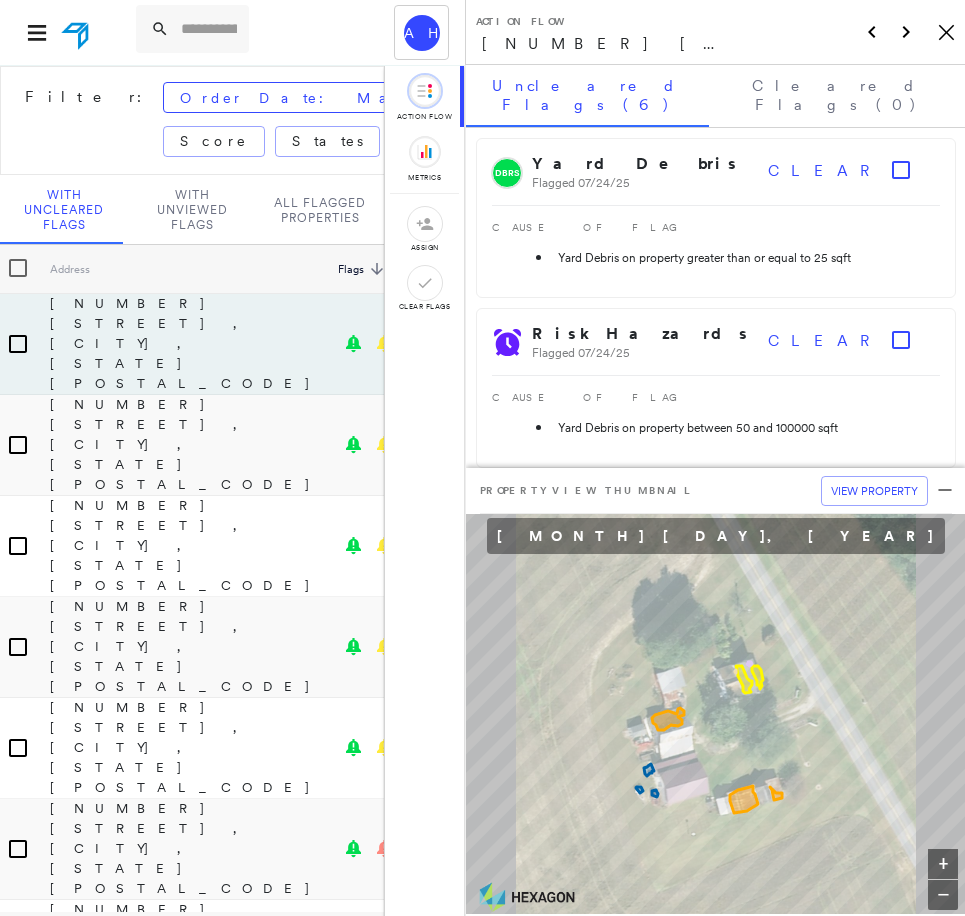 click on "Icon_Closemodal" 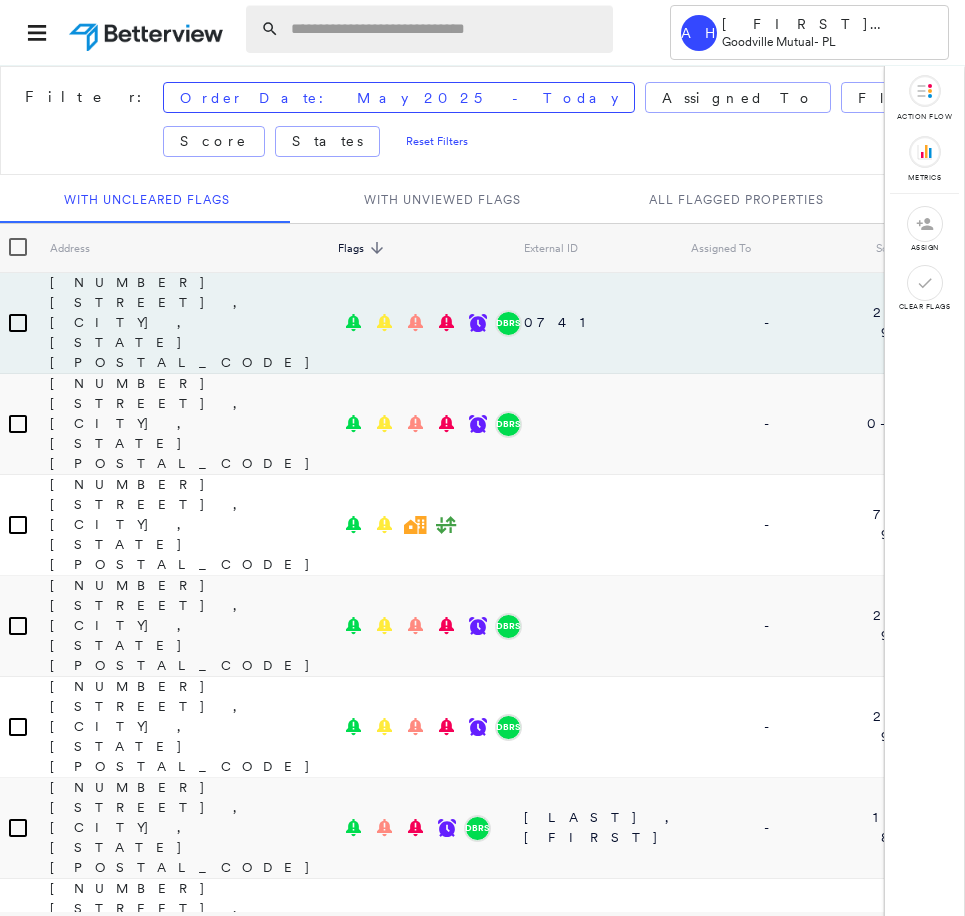 click at bounding box center [446, 29] 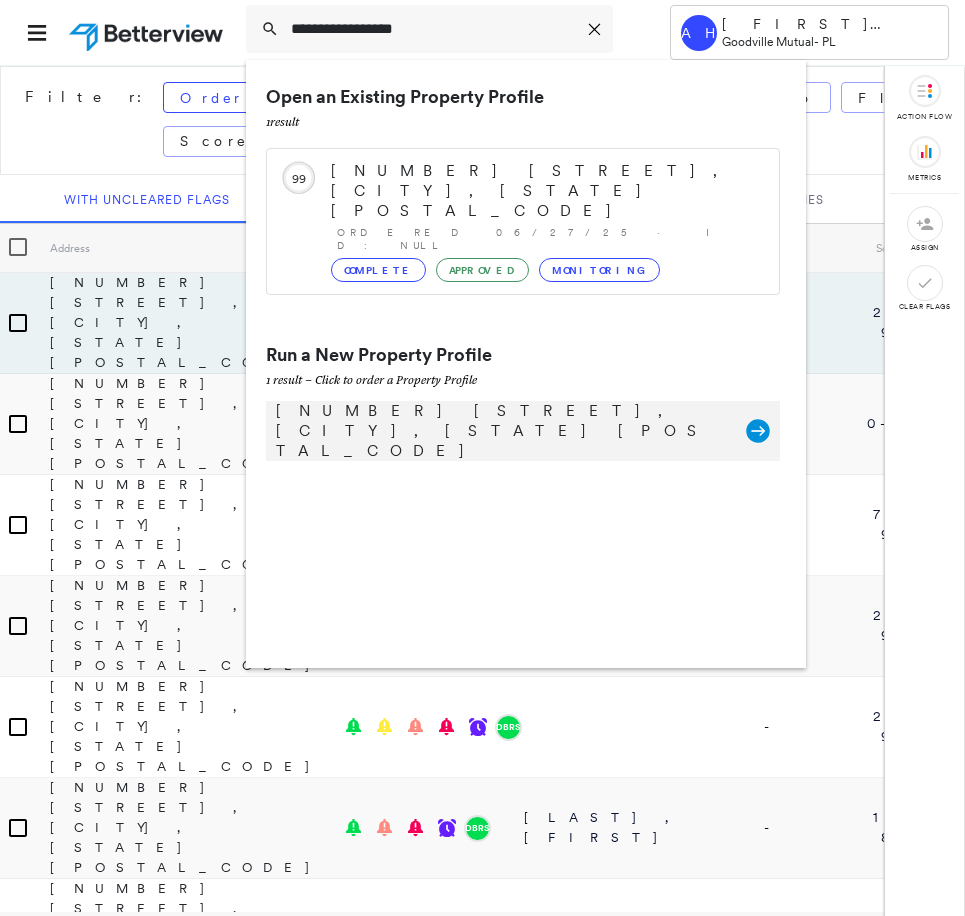 type on "**********" 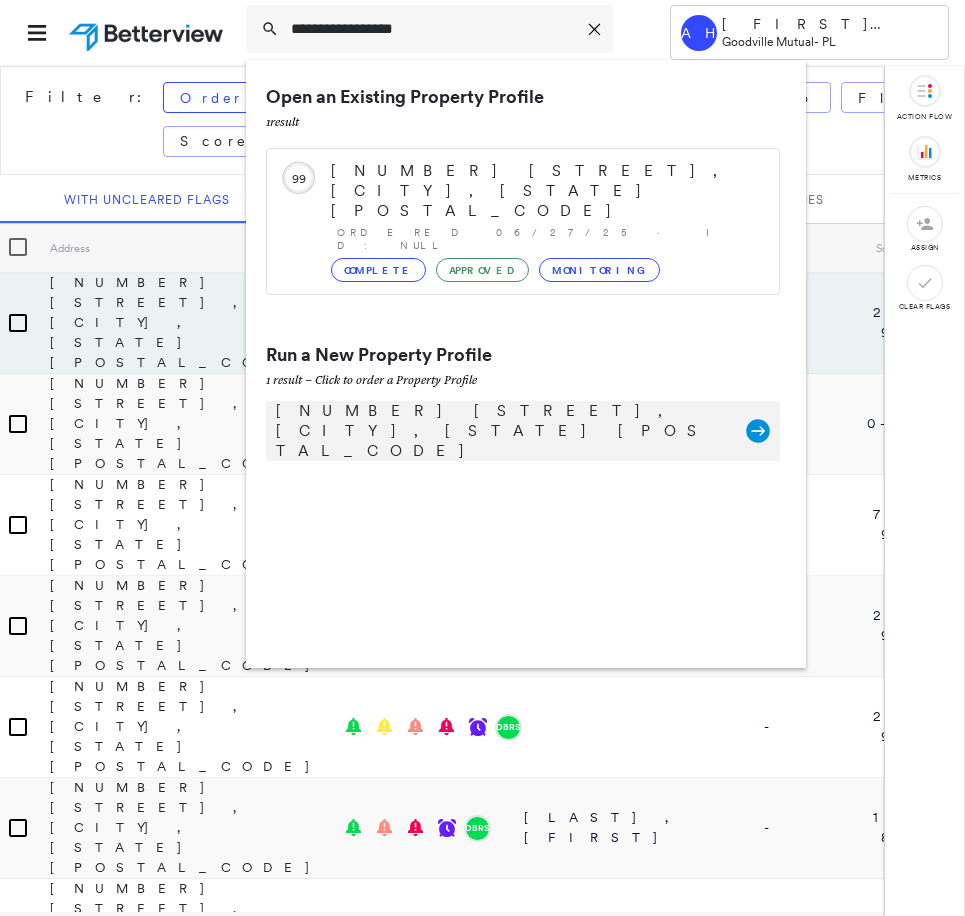 click on "[NUMBER] [STREET], [CITY], [STATE] [POSTAL_CODE]" at bounding box center (501, 431) 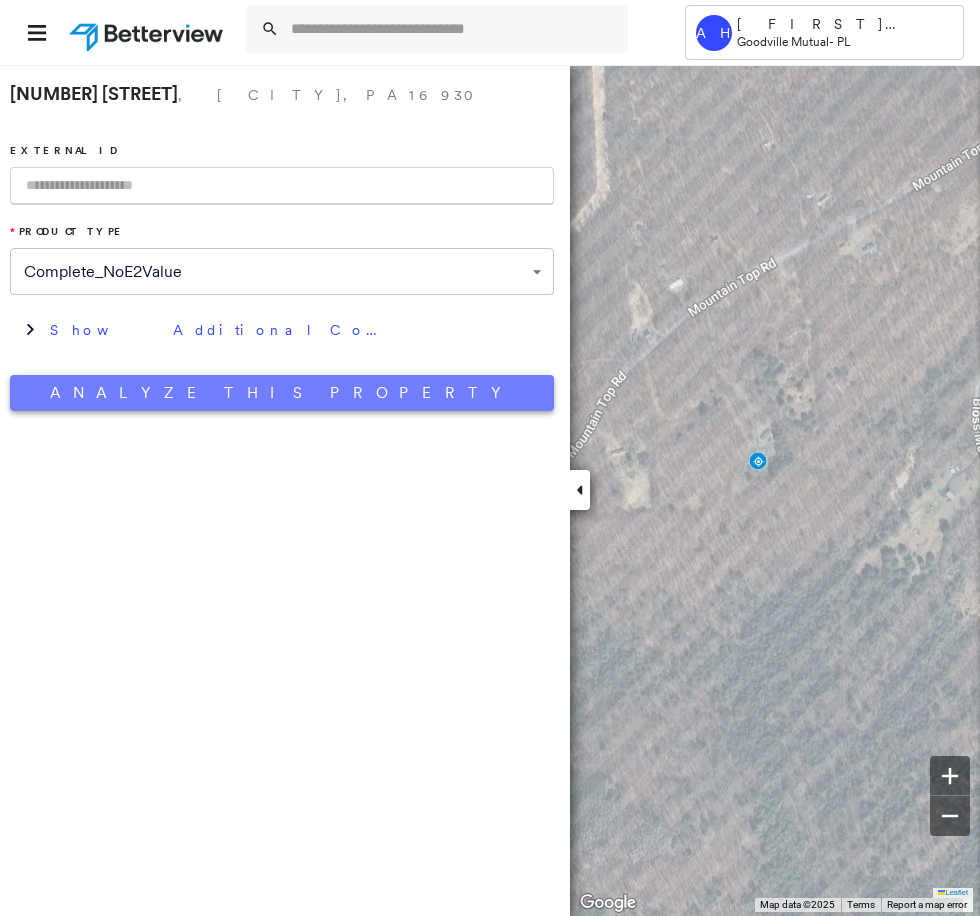 click on "Analyze This Property" at bounding box center (282, 393) 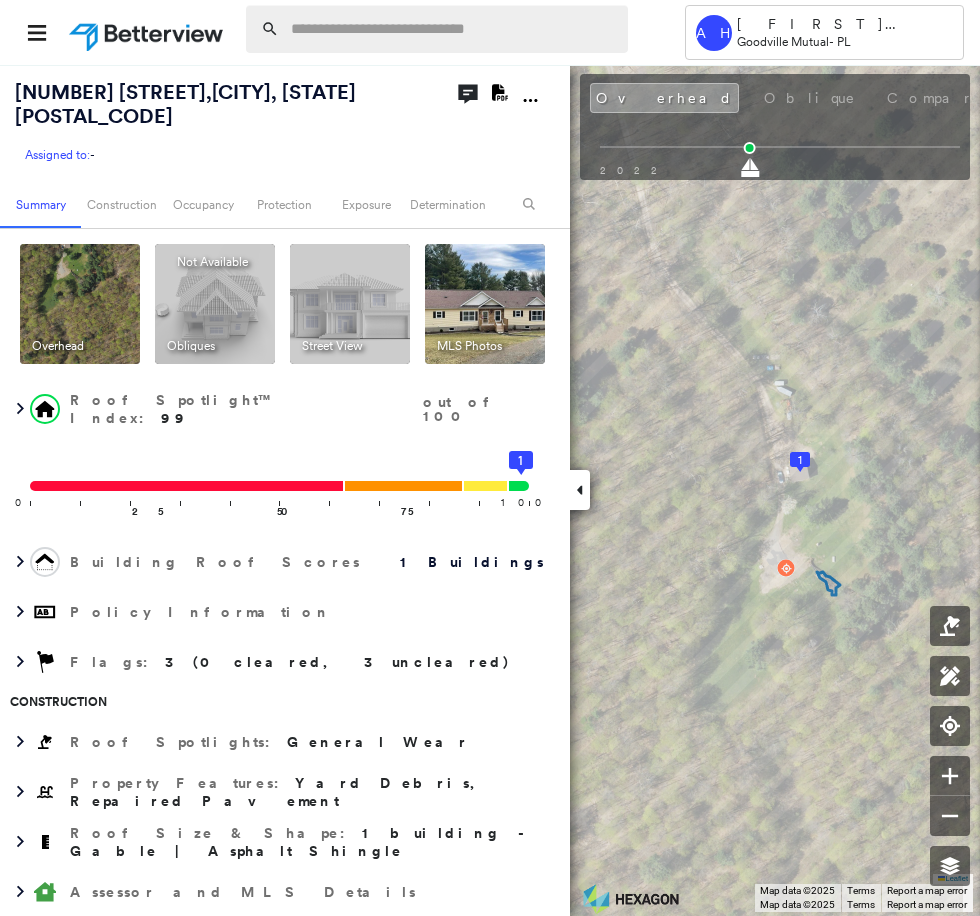 click at bounding box center [453, 29] 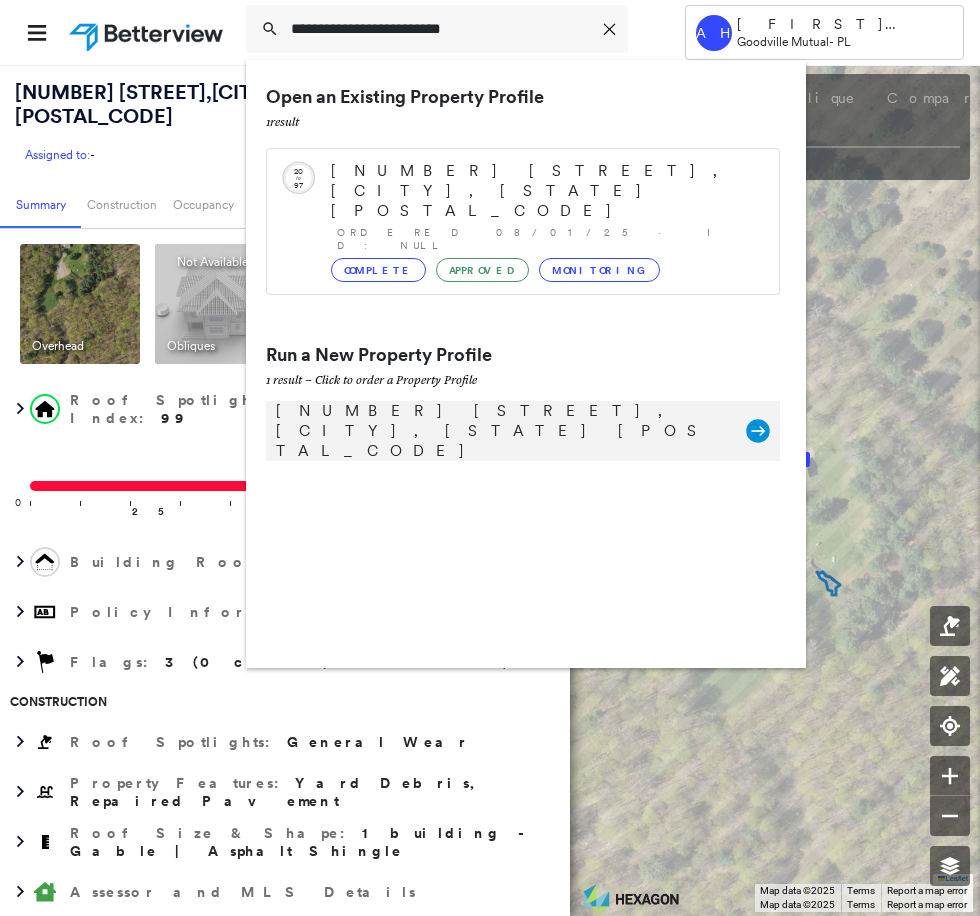 type on "**********" 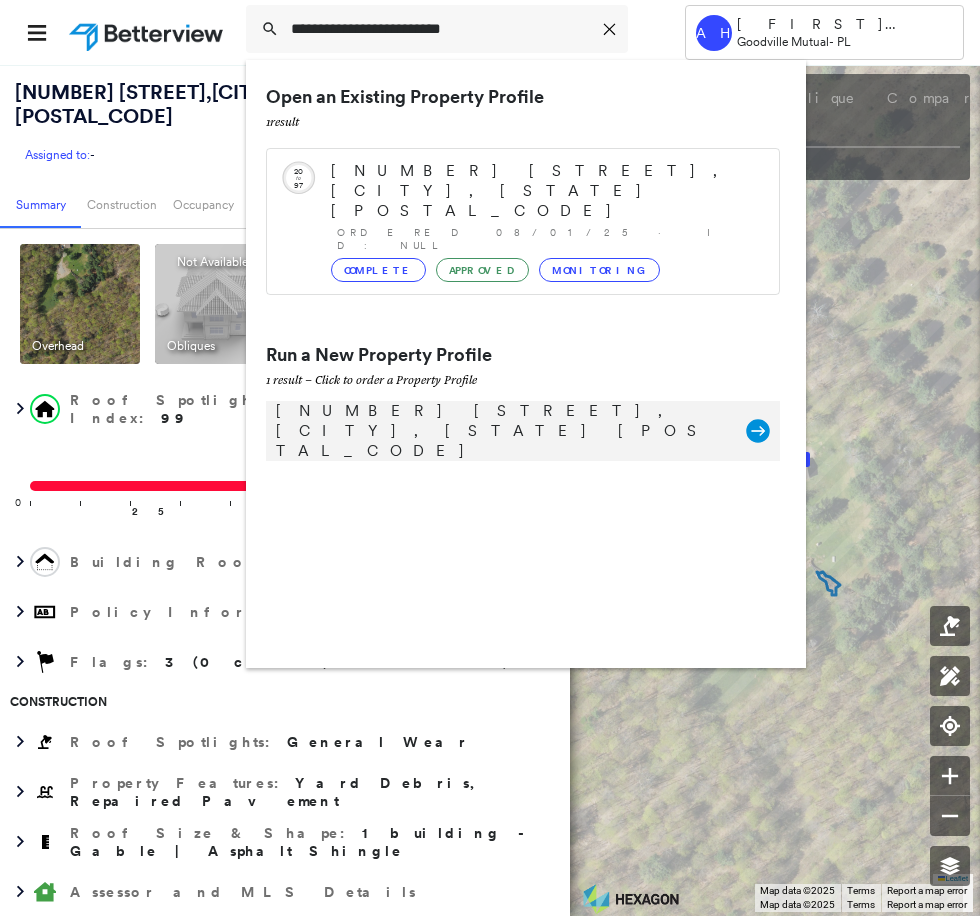 click on "[NUMBER] [STREET], [CITY], [STATE] [POSTAL_CODE]" at bounding box center (501, 431) 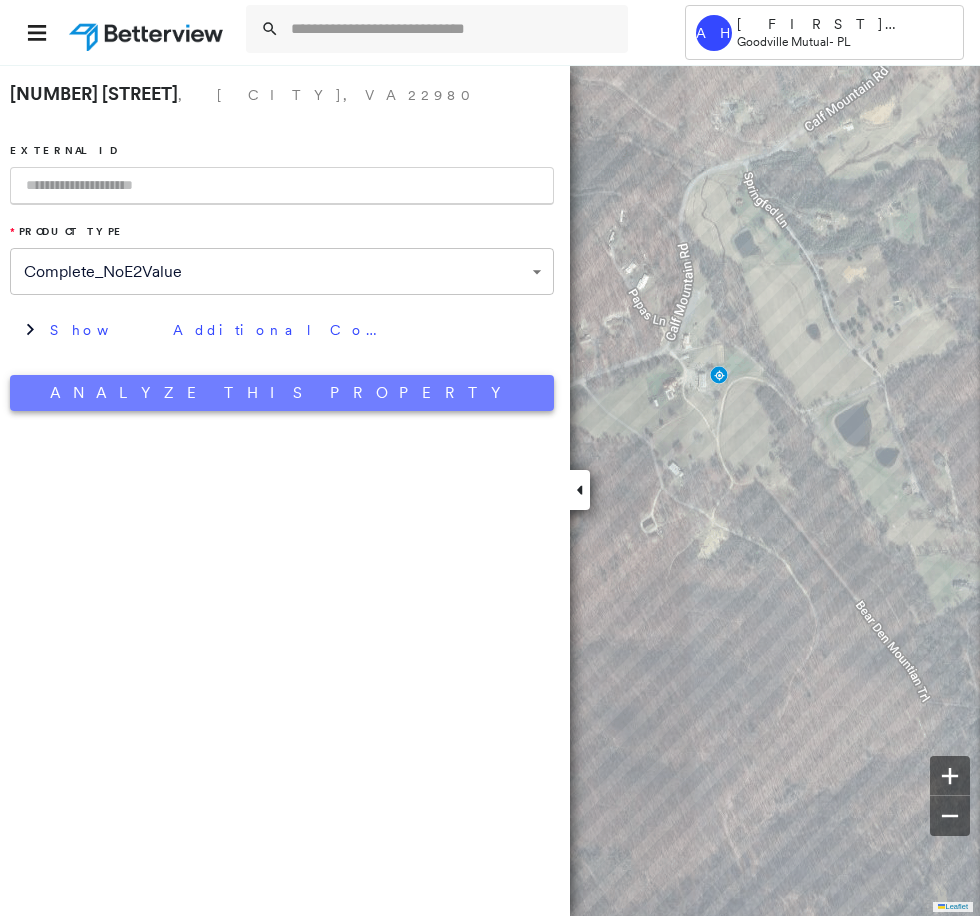 click on "Analyze This Property" at bounding box center (282, 393) 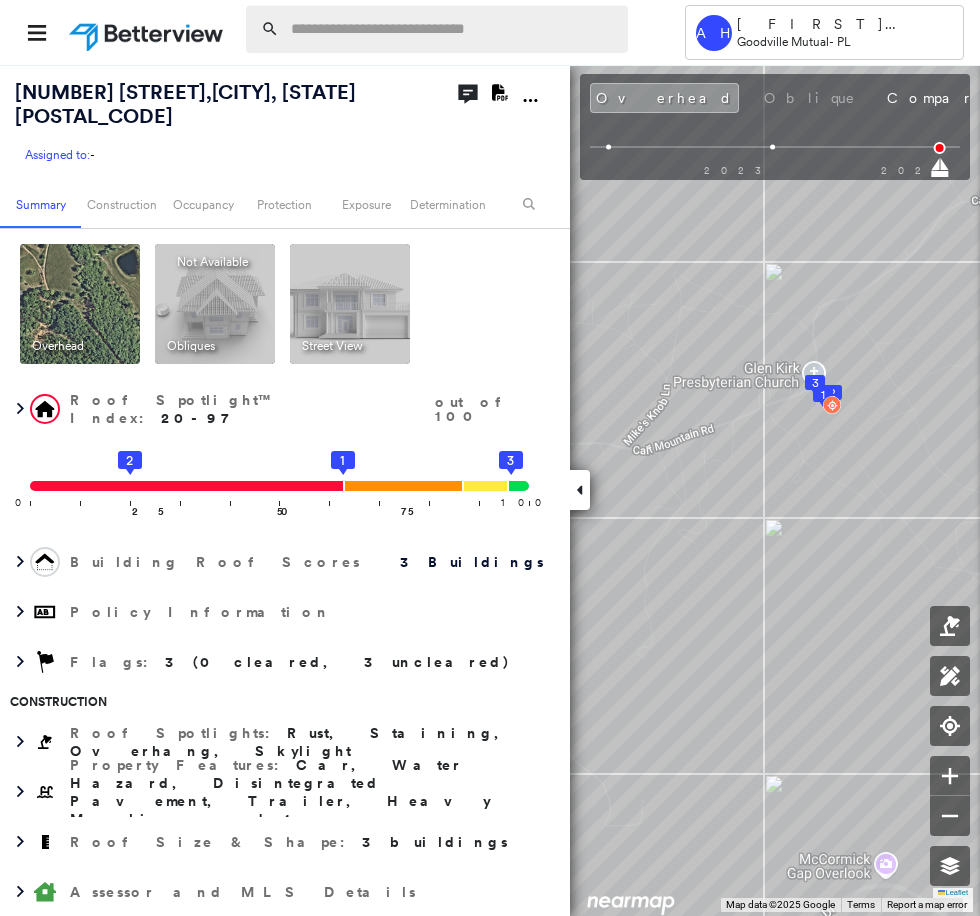 click at bounding box center (453, 29) 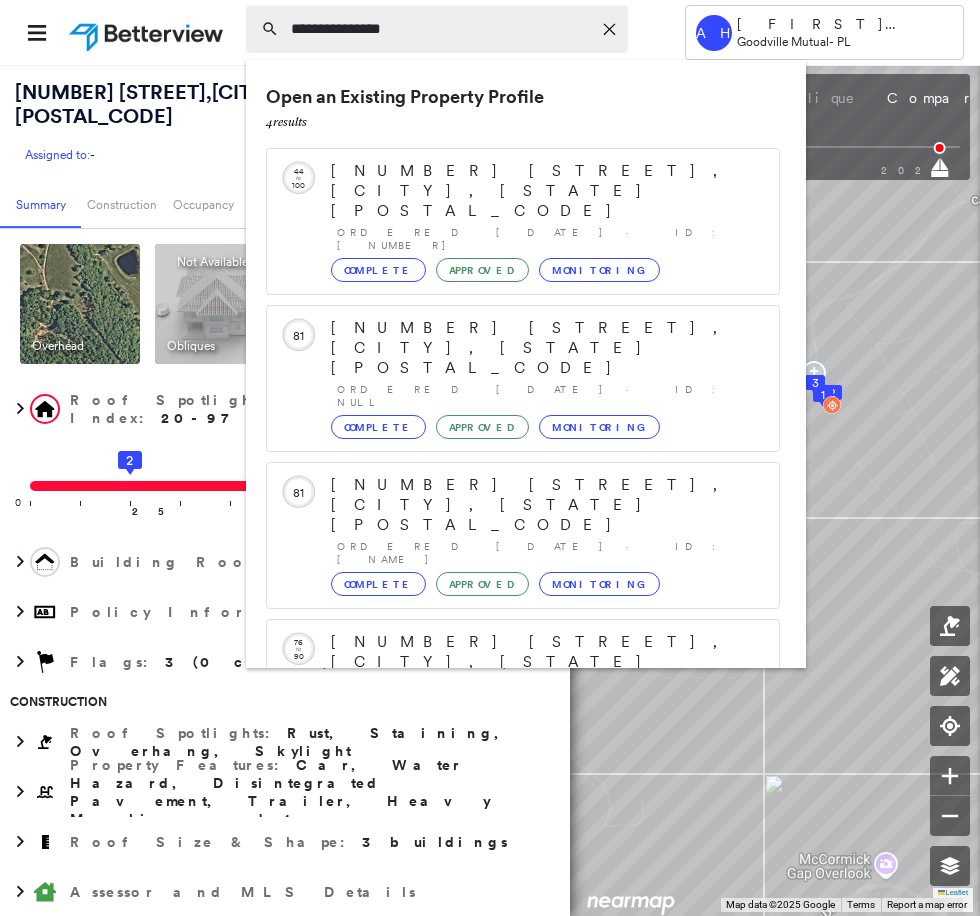 click on "**********" at bounding box center [441, 29] 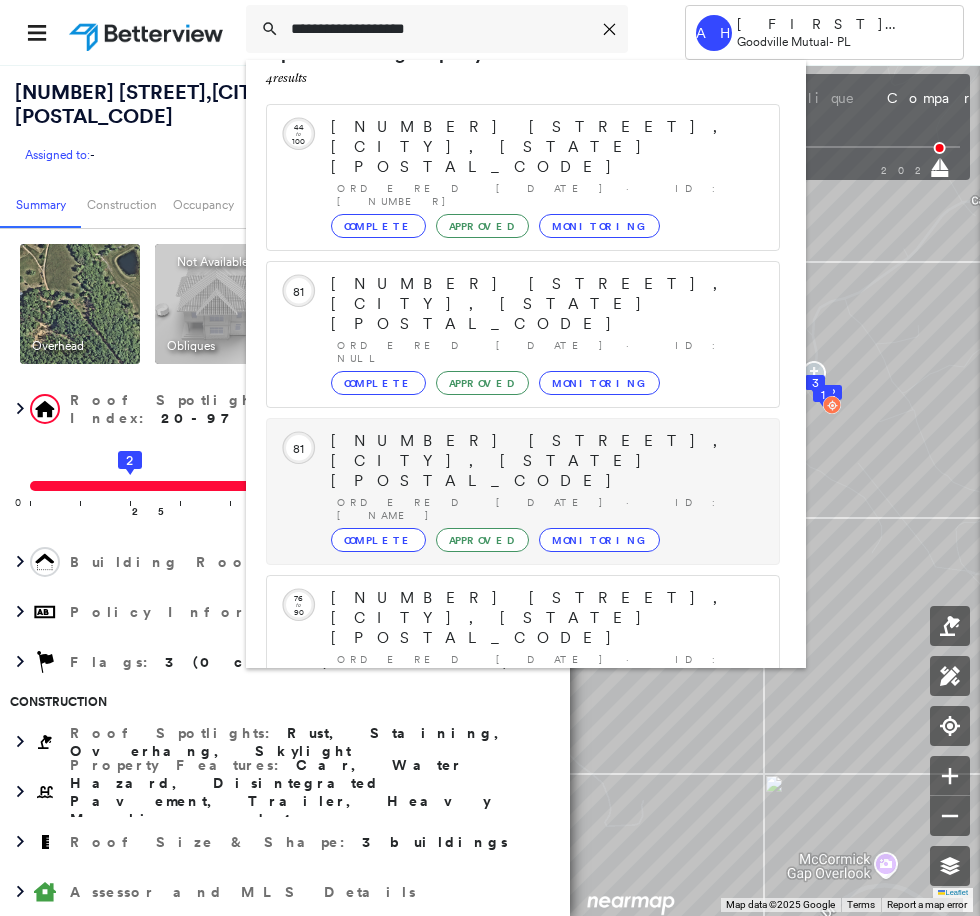 scroll, scrollTop: 57, scrollLeft: 0, axis: vertical 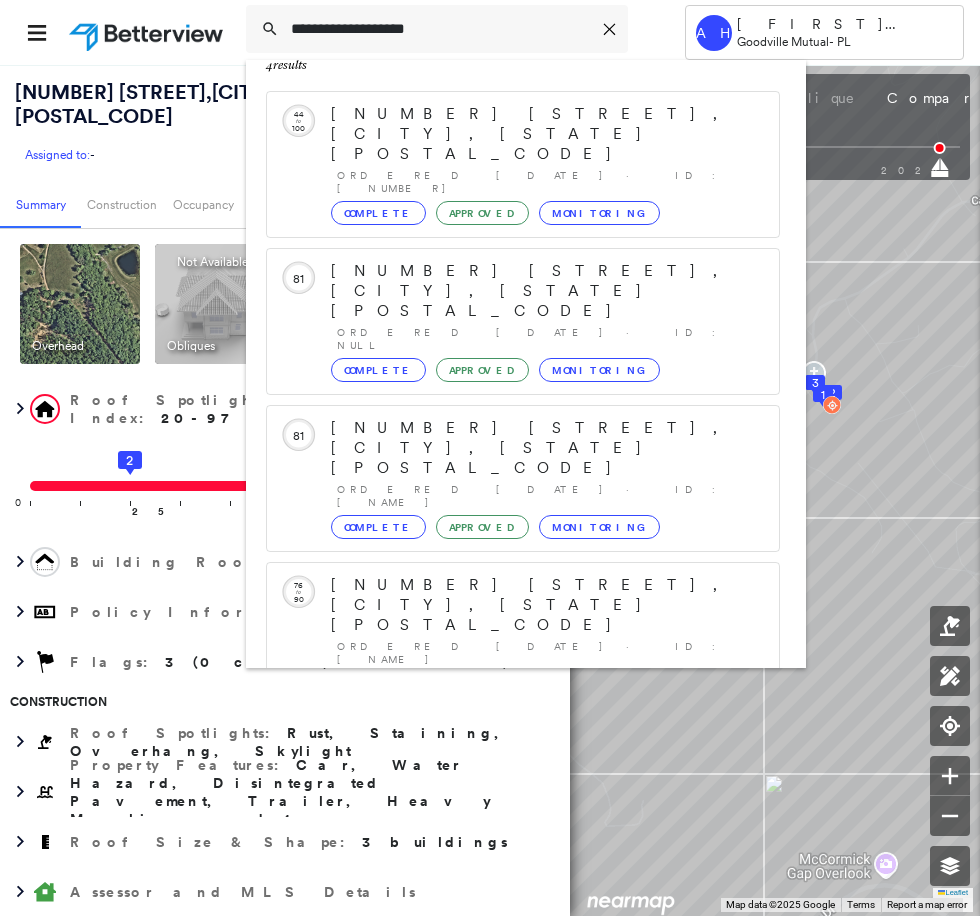 type on "**********" 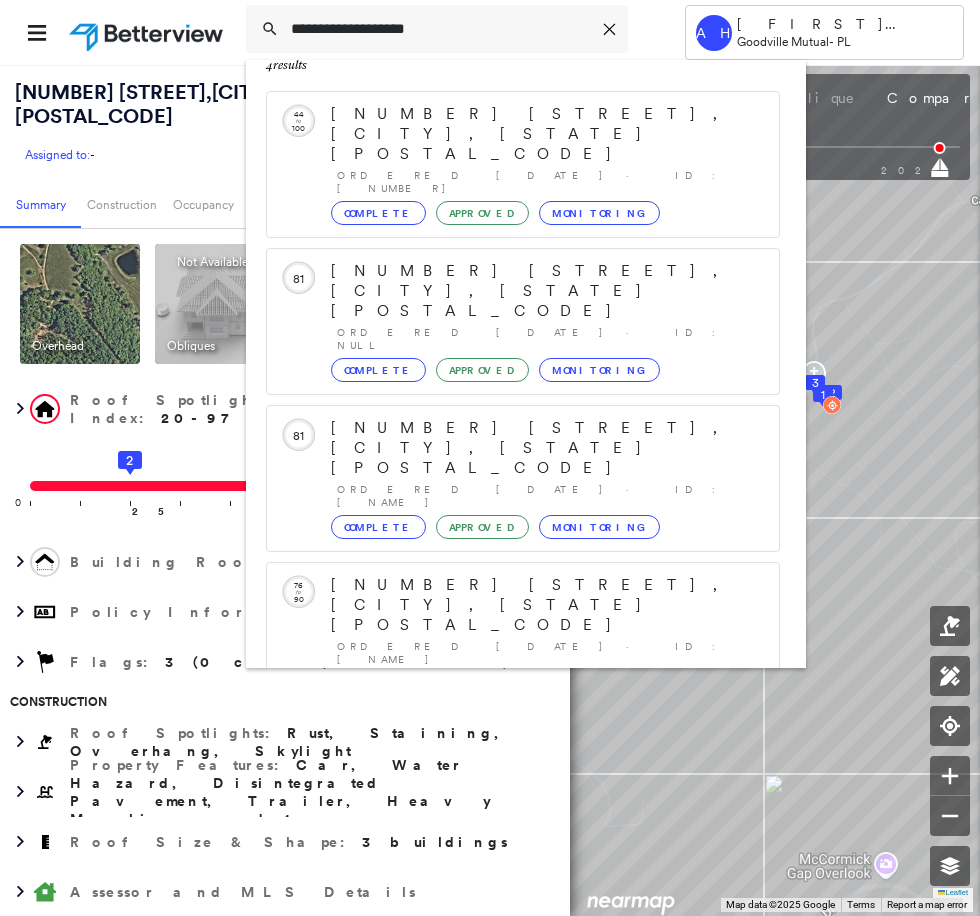 click on "[NUMBER] [STREET], [CITY], [STATE] [POSTAL_CODE]" at bounding box center [501, 845] 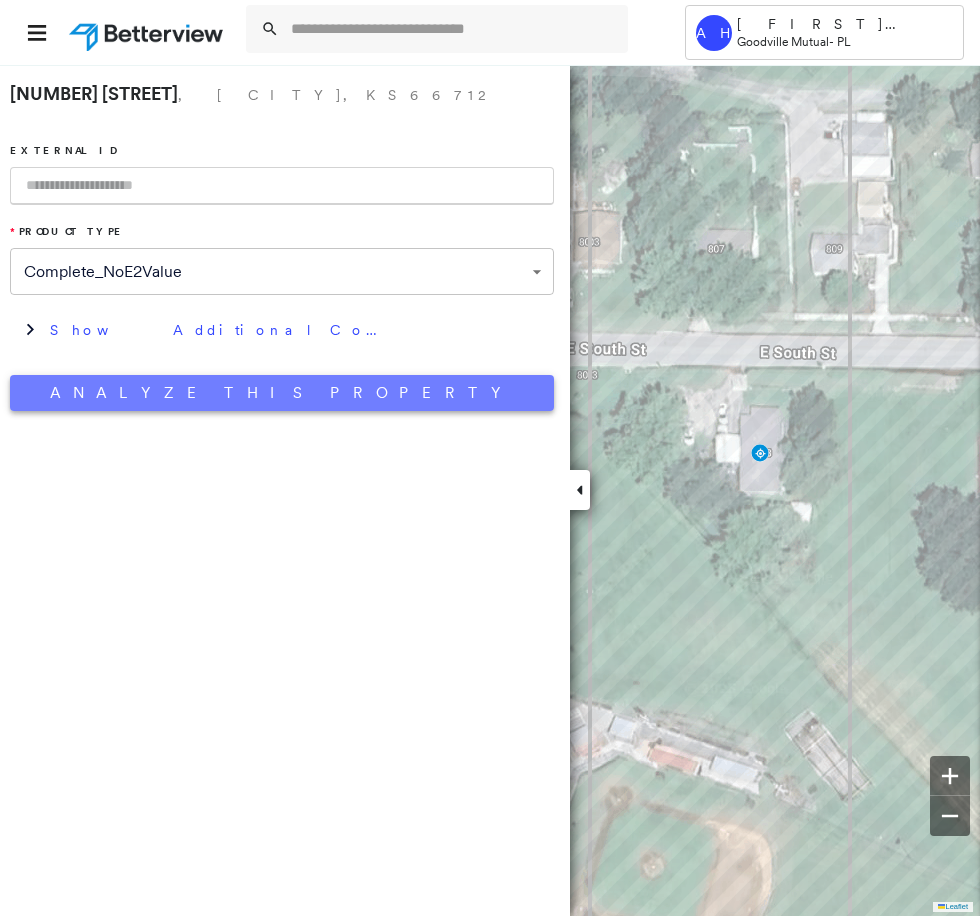 click on "Analyze This Property" at bounding box center [282, 393] 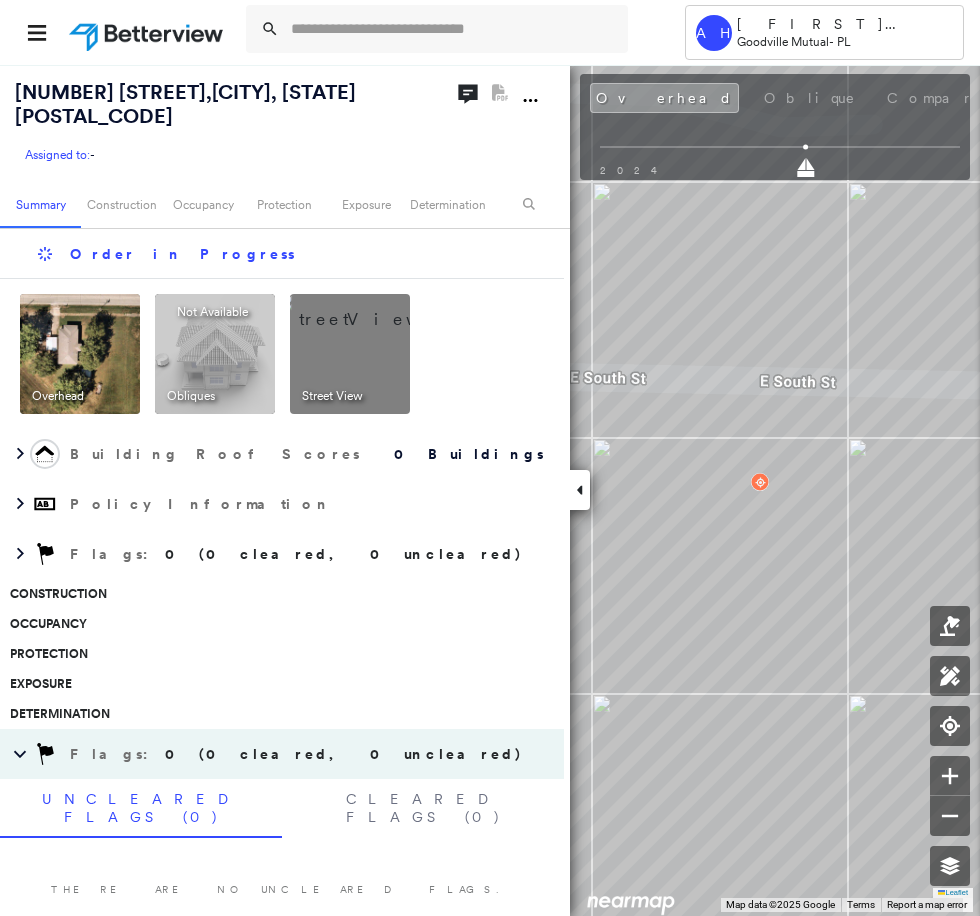 click at bounding box center (374, 309) 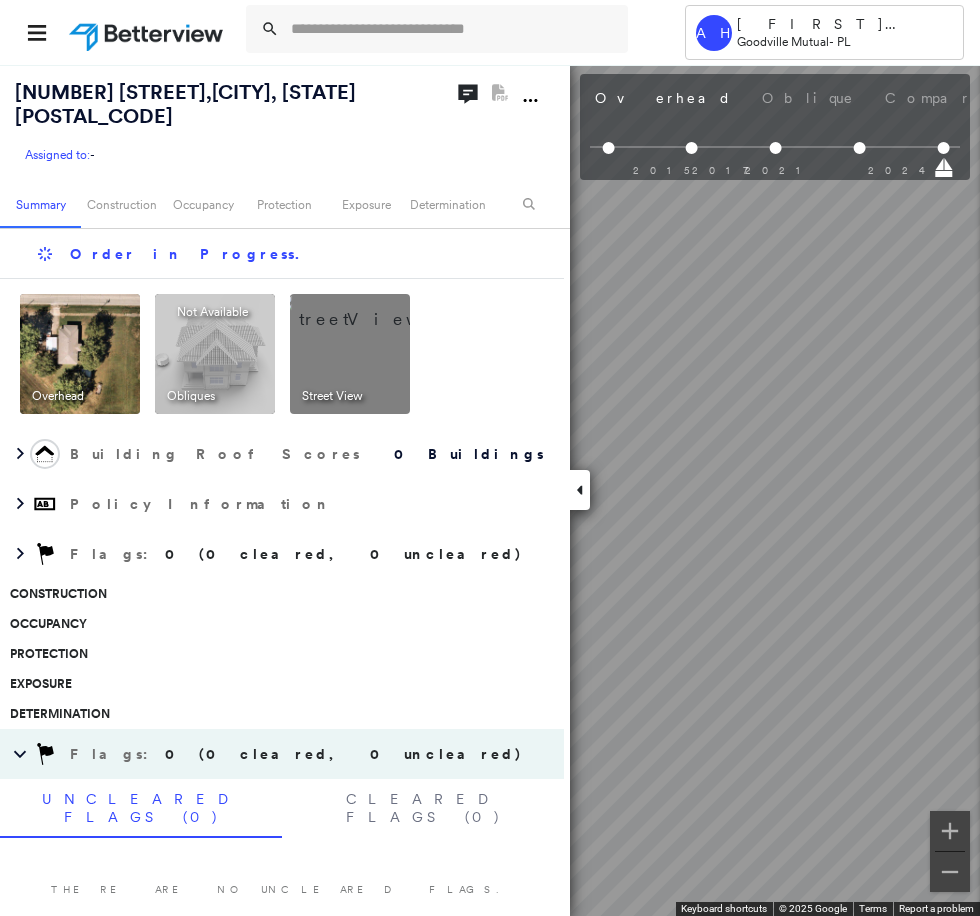 scroll, scrollTop: 0, scrollLeft: 450, axis: horizontal 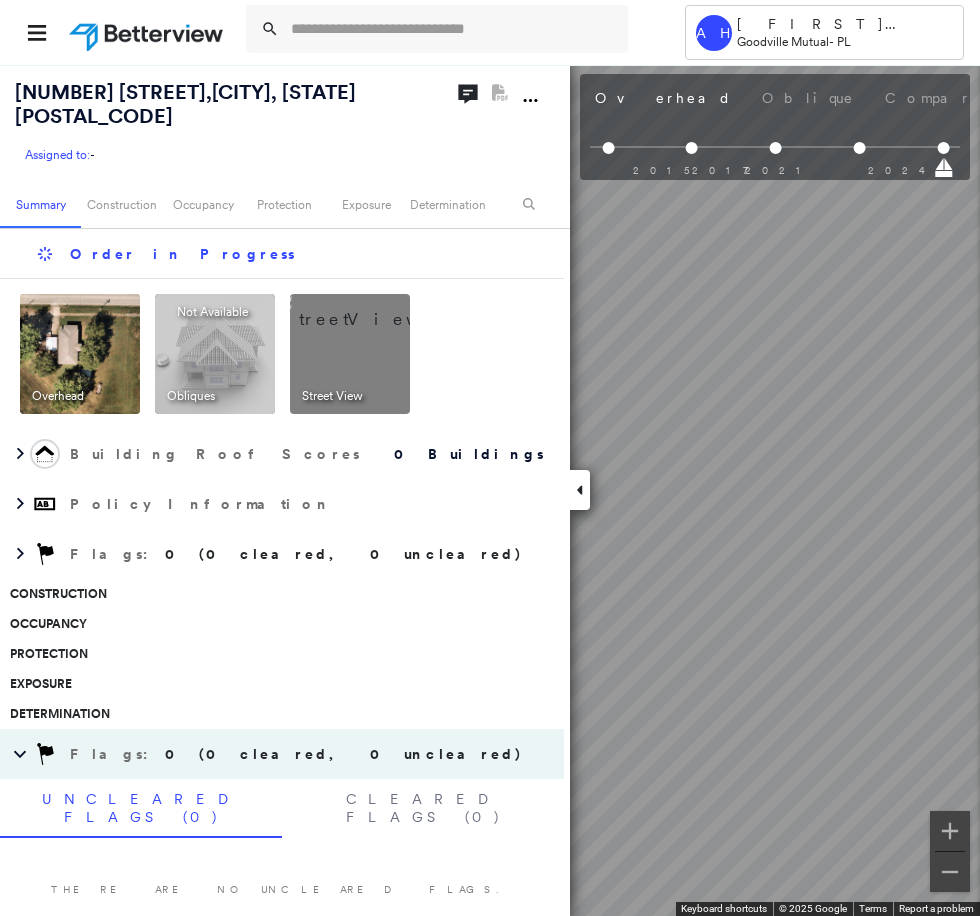 click at bounding box center (580, 490) 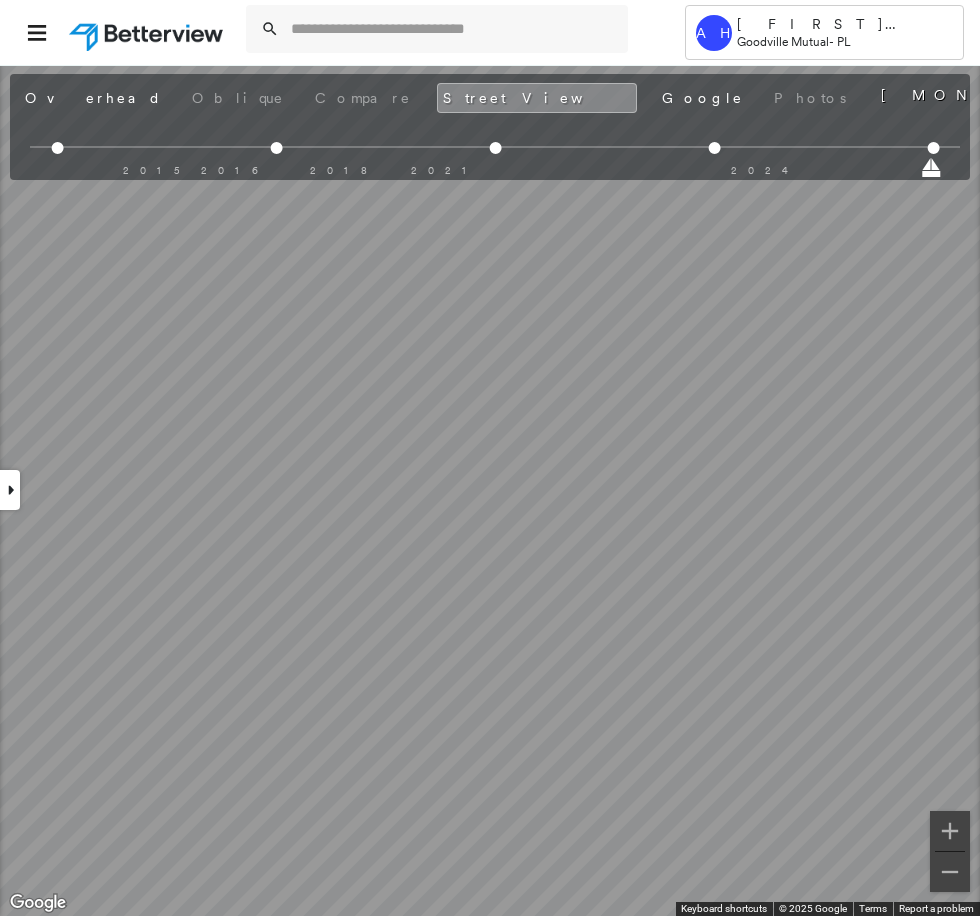 scroll, scrollTop: 0, scrollLeft: 122, axis: horizontal 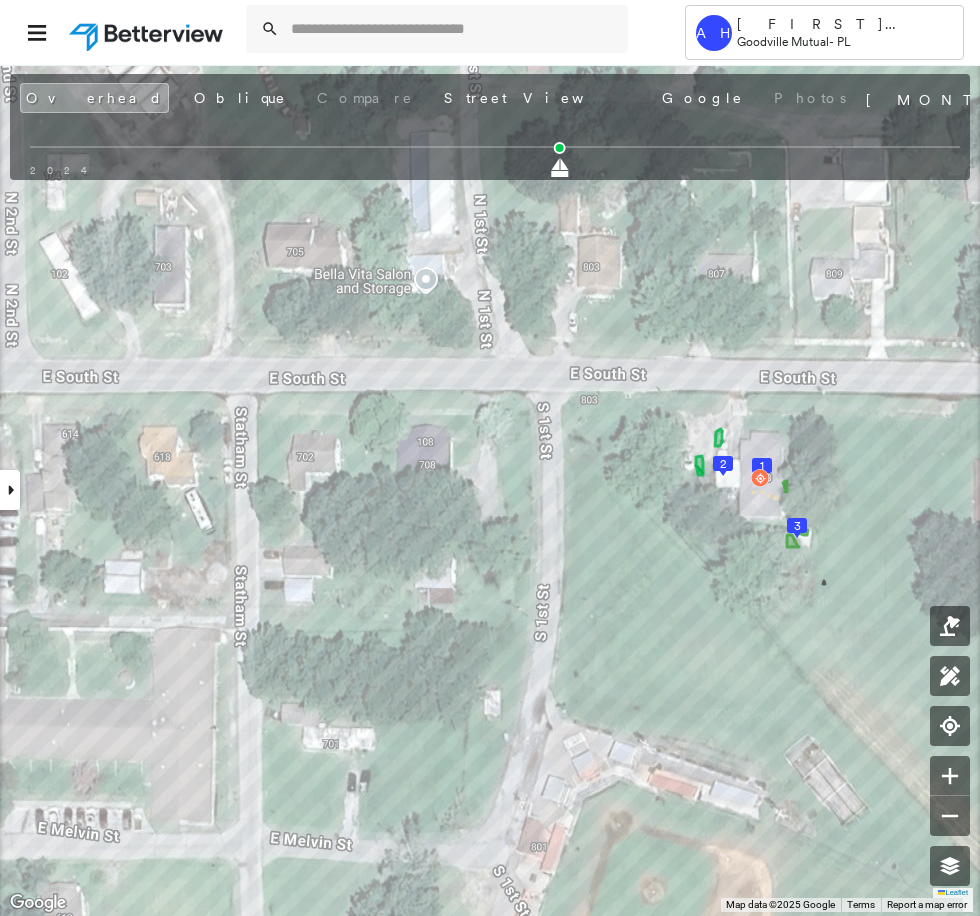 click at bounding box center [10, 490] 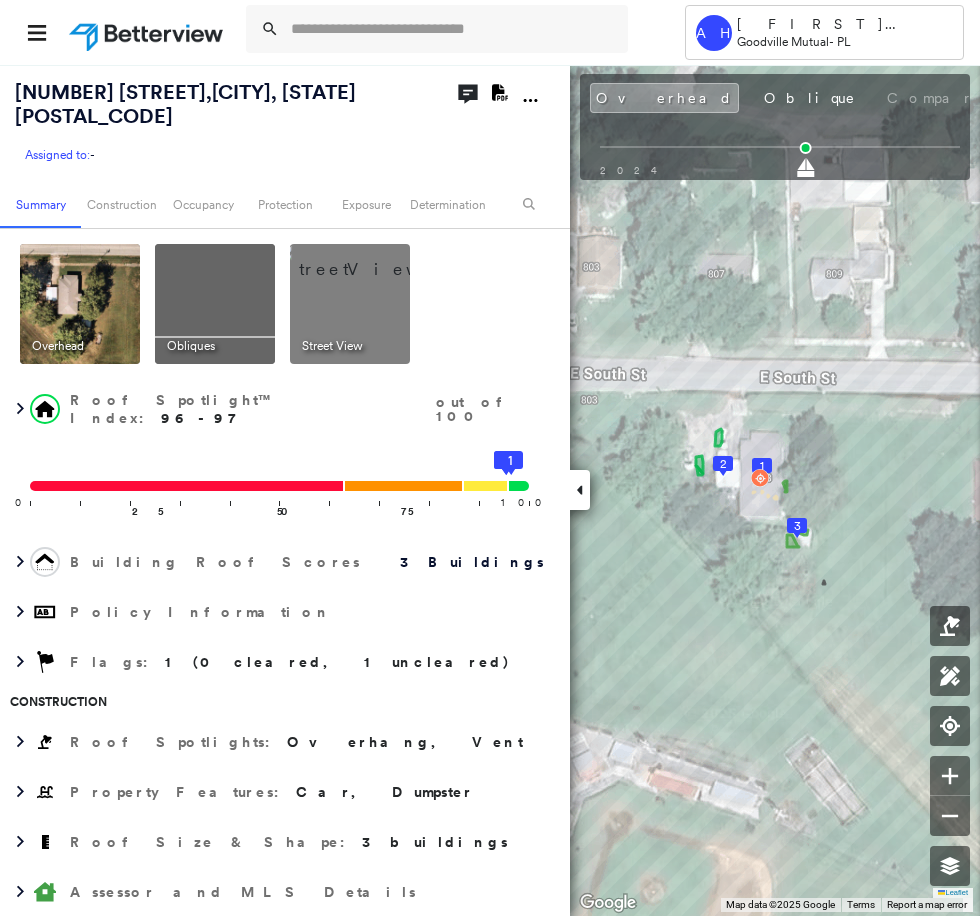 click at bounding box center [374, 259] 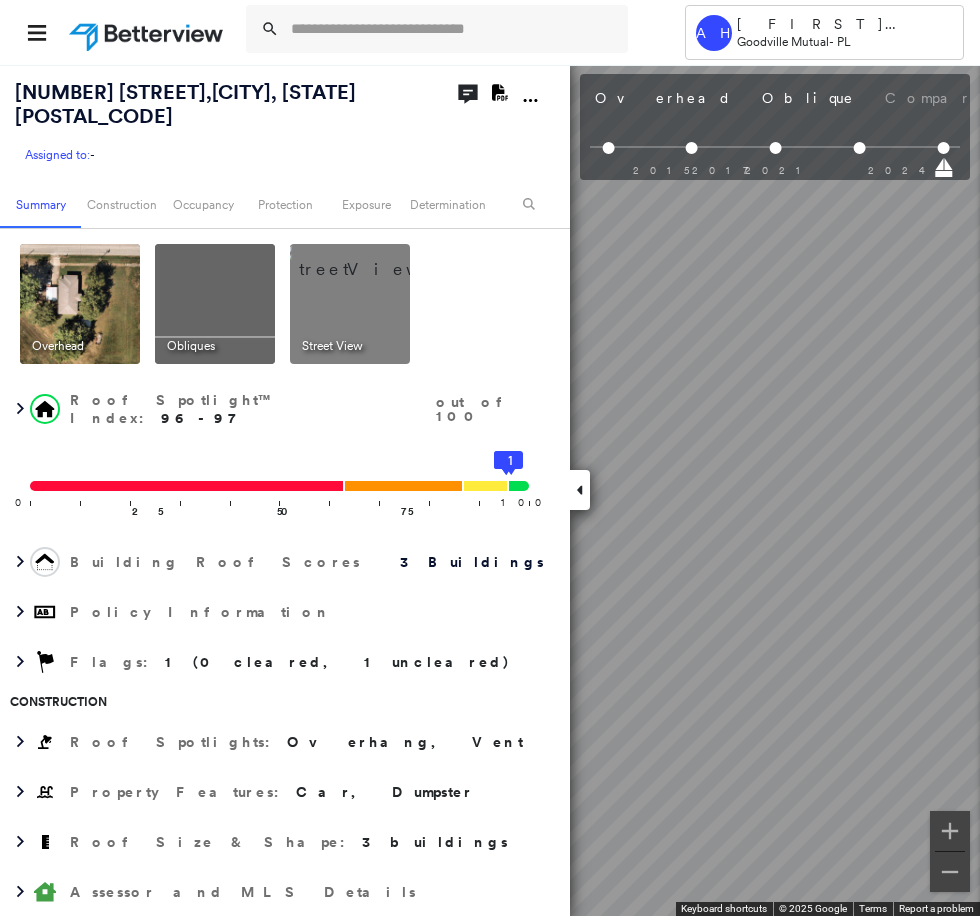 scroll, scrollTop: 0, scrollLeft: 450, axis: horizontal 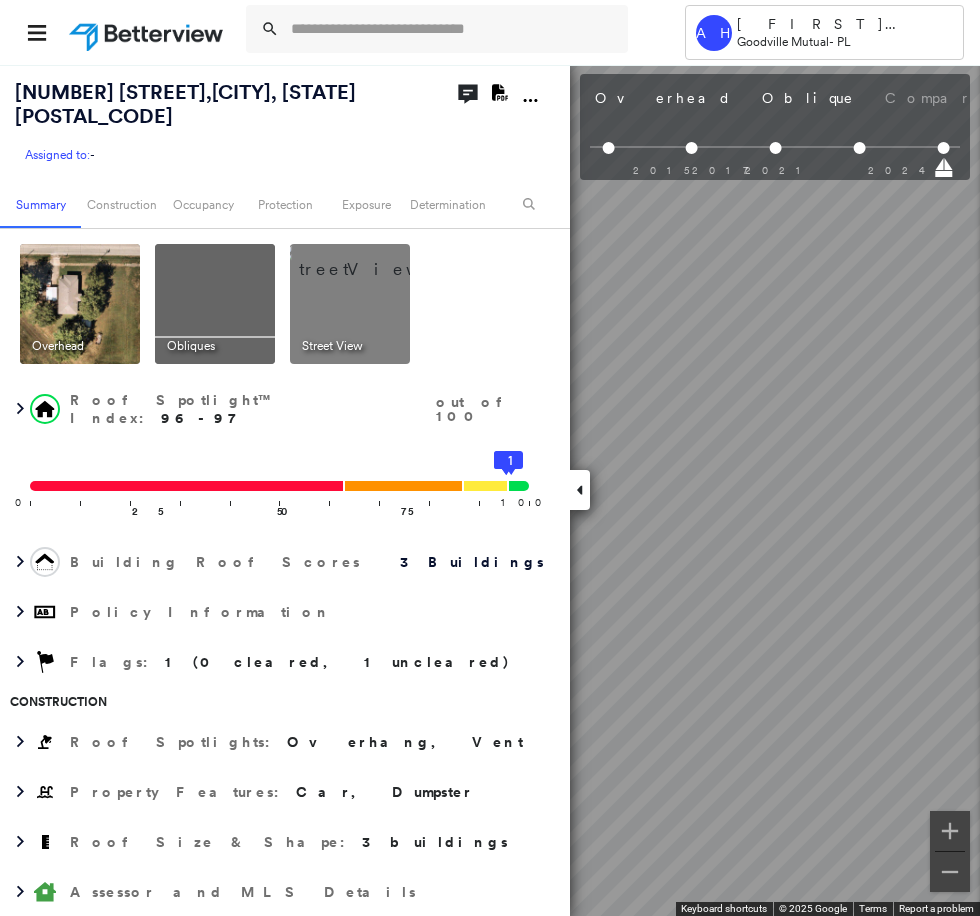 click 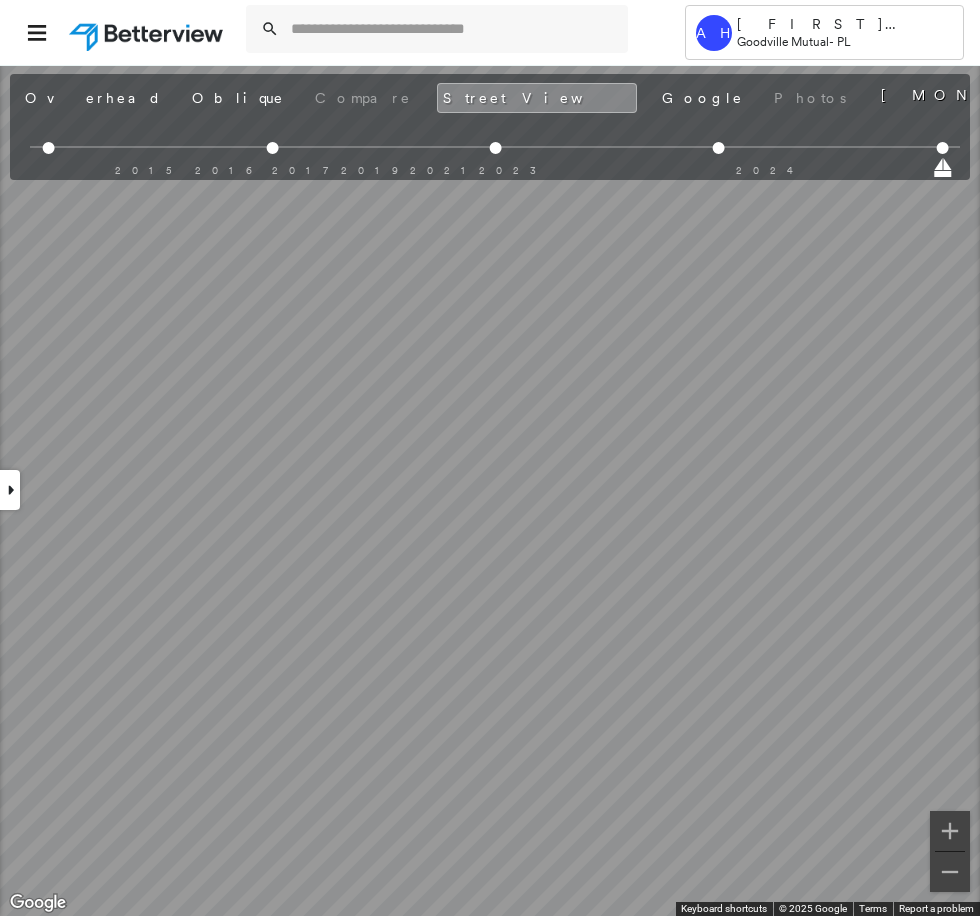scroll, scrollTop: 0, scrollLeft: 0, axis: both 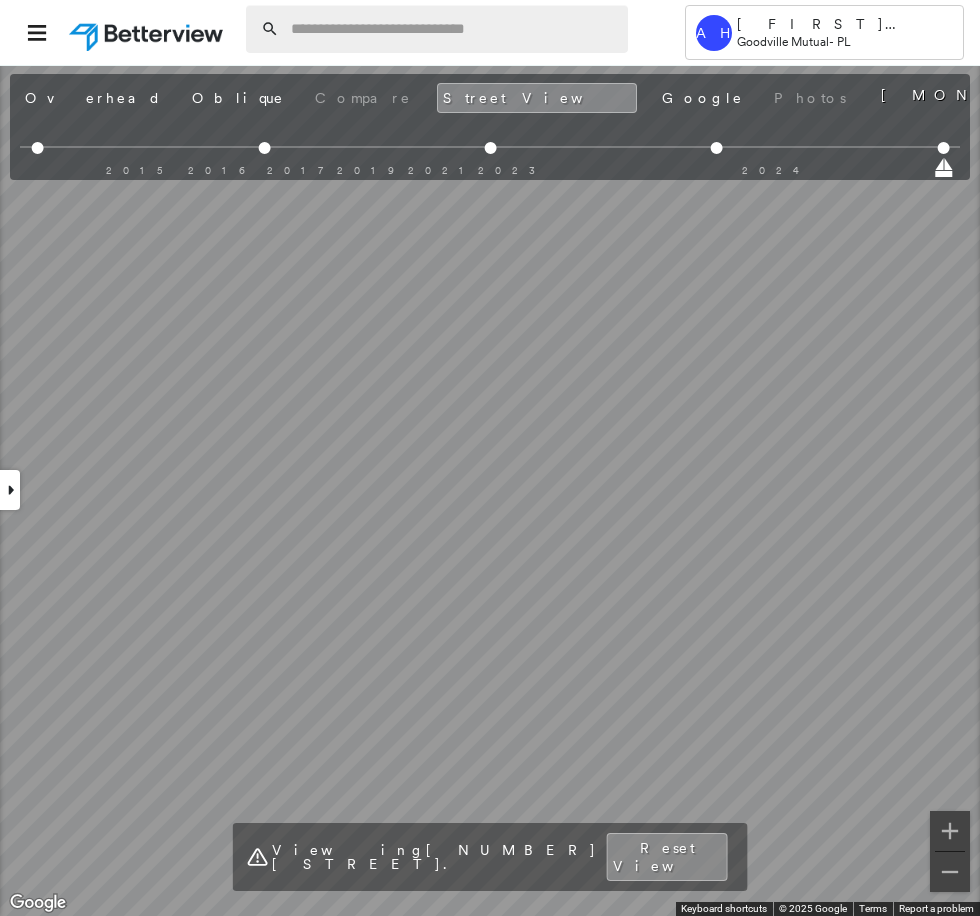 click at bounding box center (453, 29) 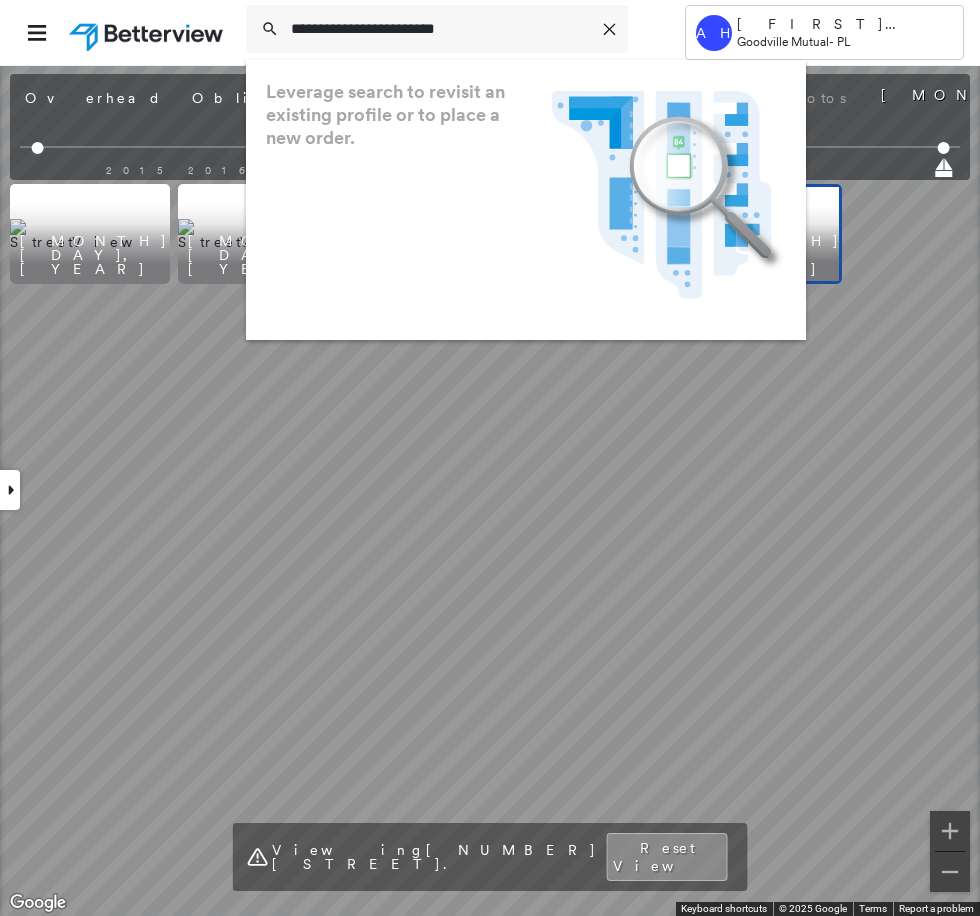 type on "**********" 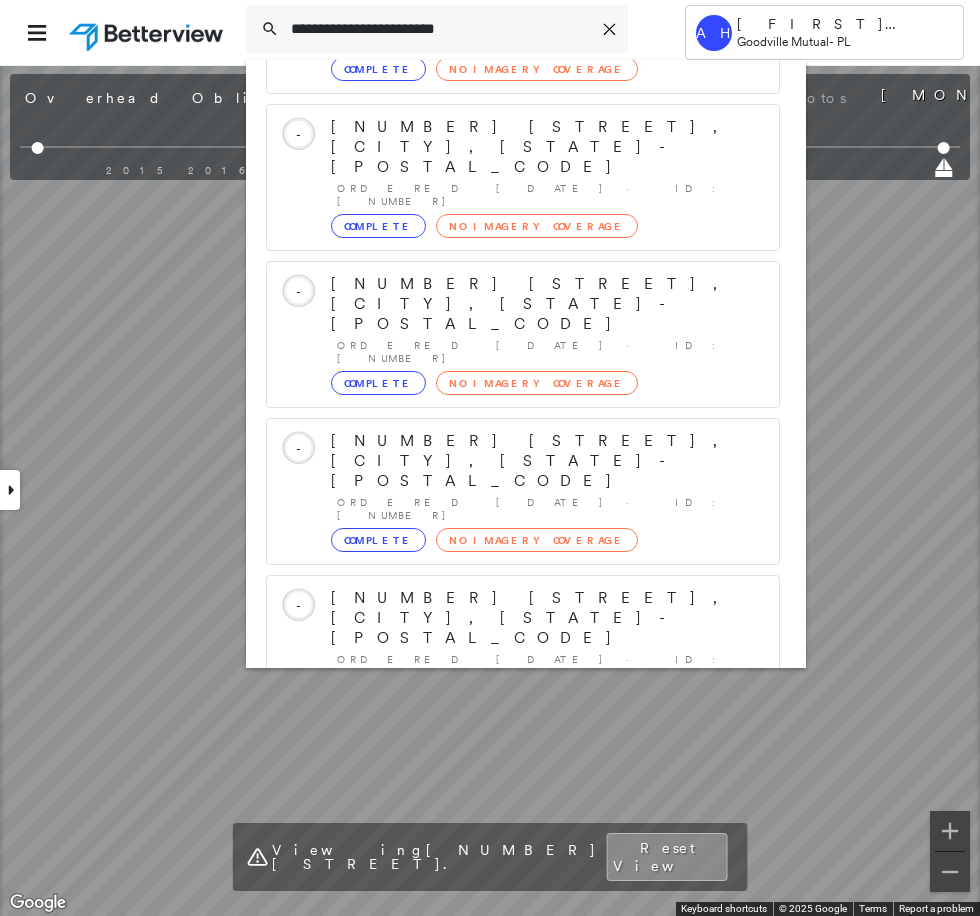 scroll, scrollTop: 213, scrollLeft: 0, axis: vertical 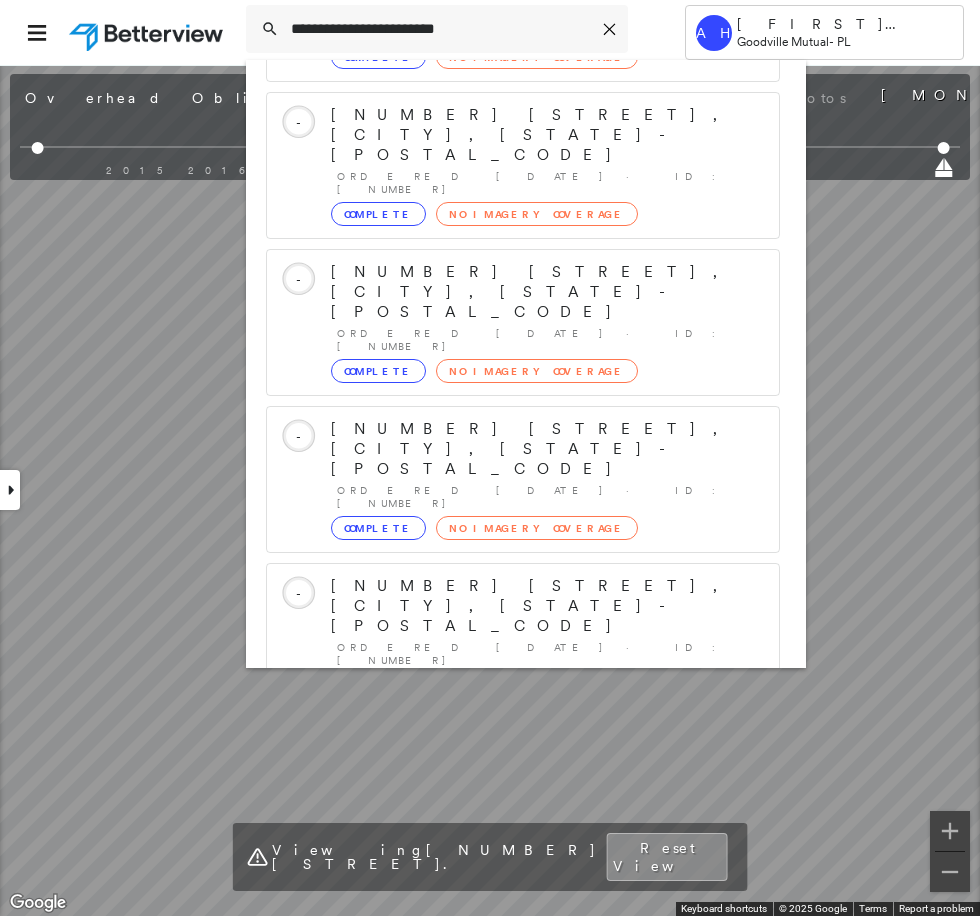 click on "[NUMBER] [STREET], [CITY], [STATE]" at bounding box center [501, 891] 